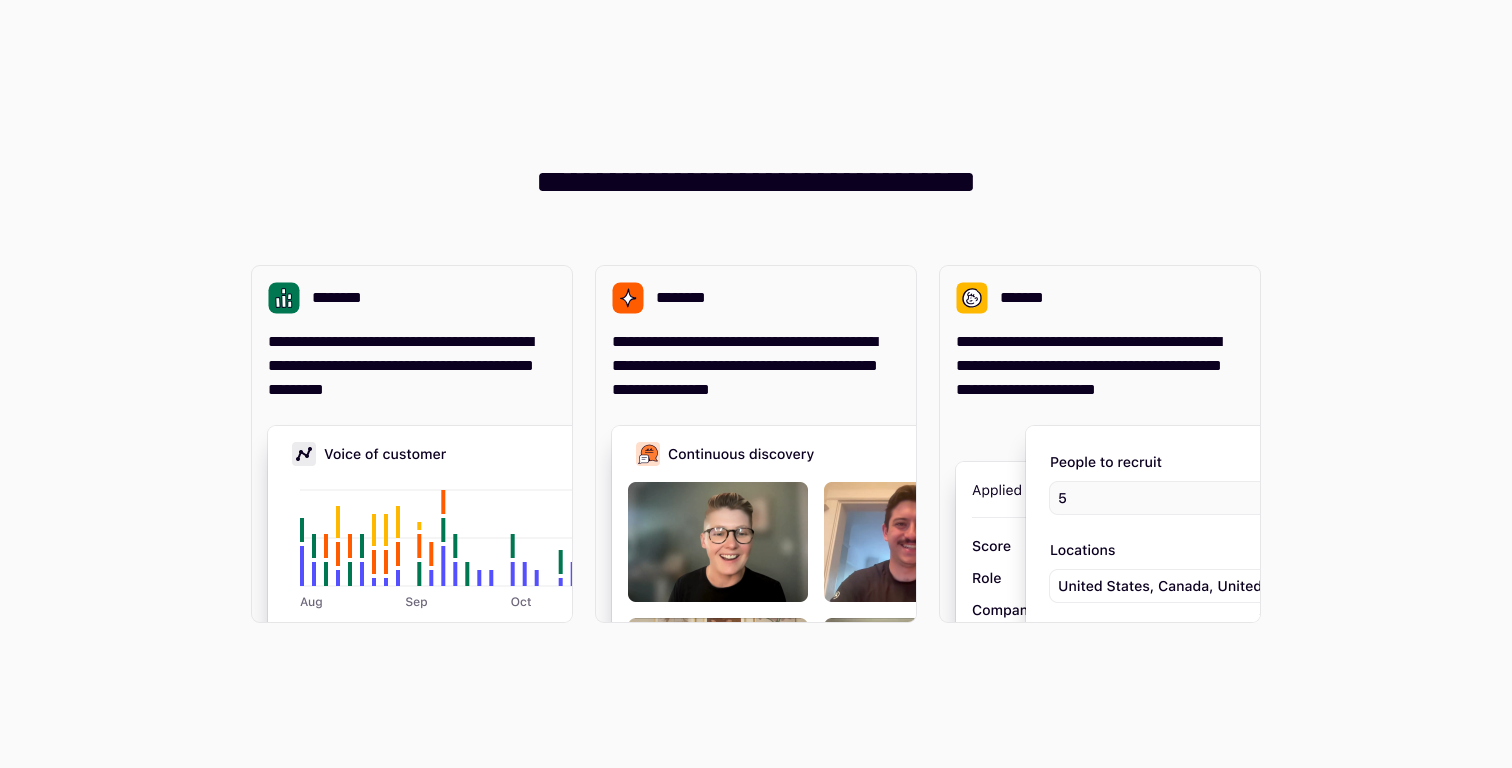 scroll, scrollTop: 0, scrollLeft: 0, axis: both 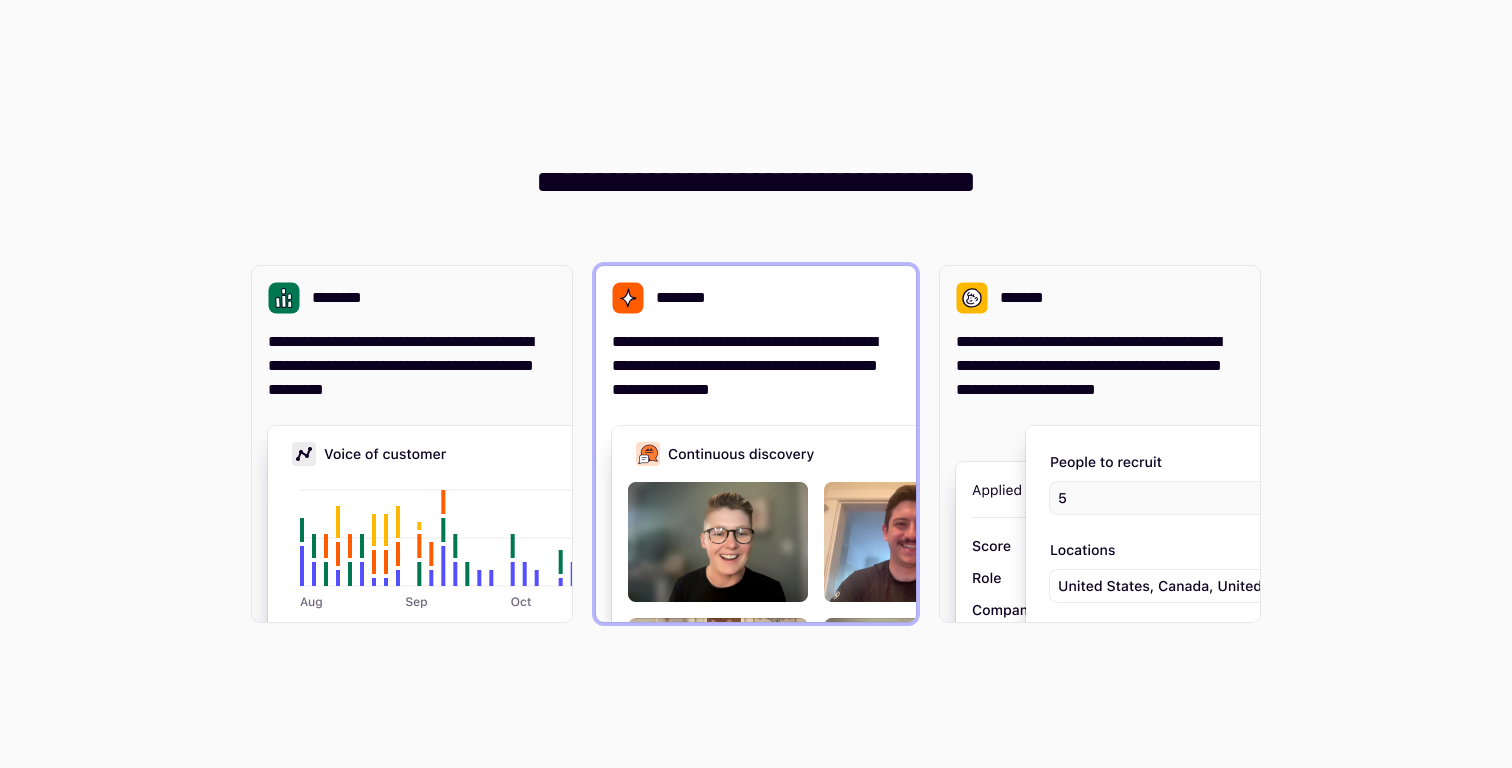 click at bounding box center [912, 626] 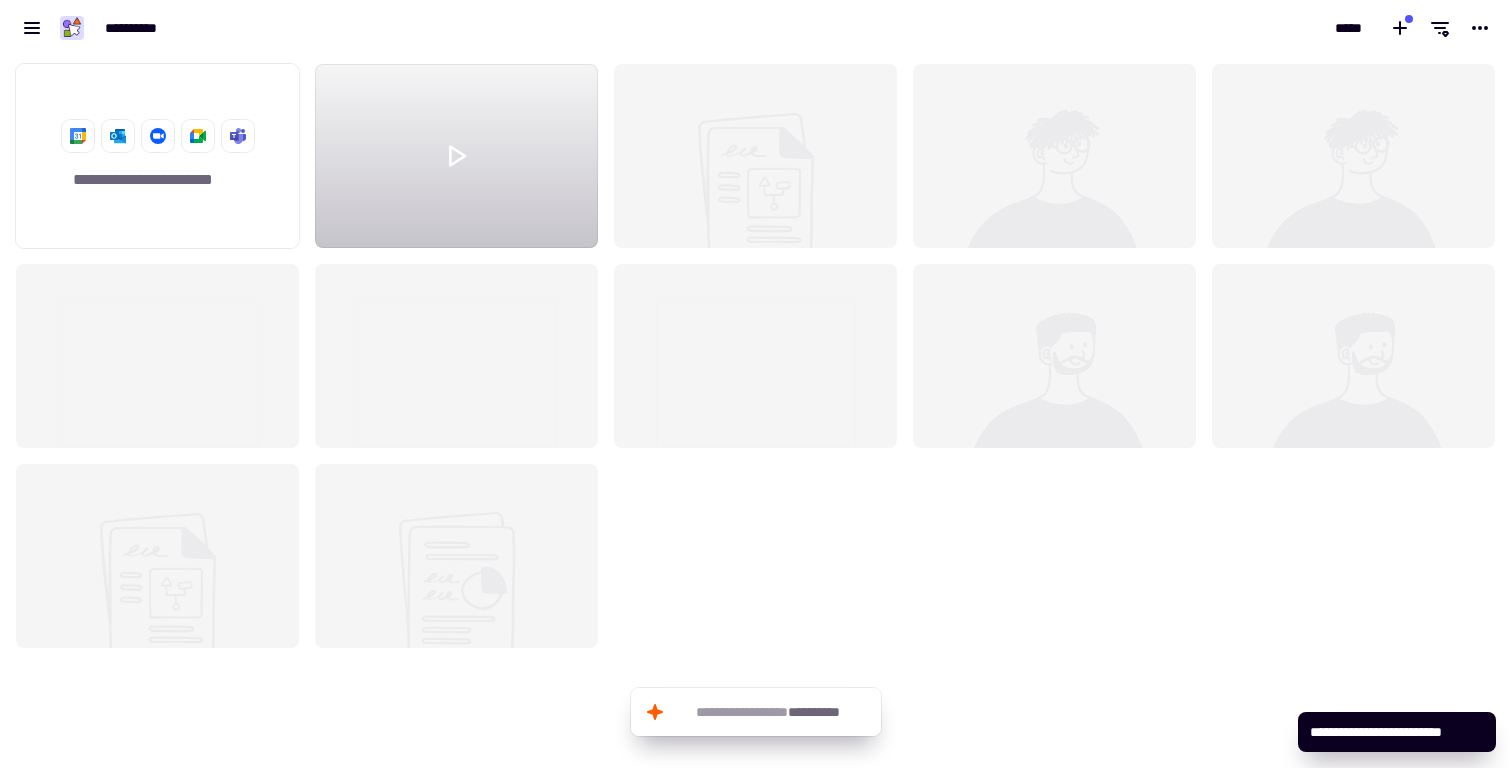 scroll, scrollTop: 1, scrollLeft: 1, axis: both 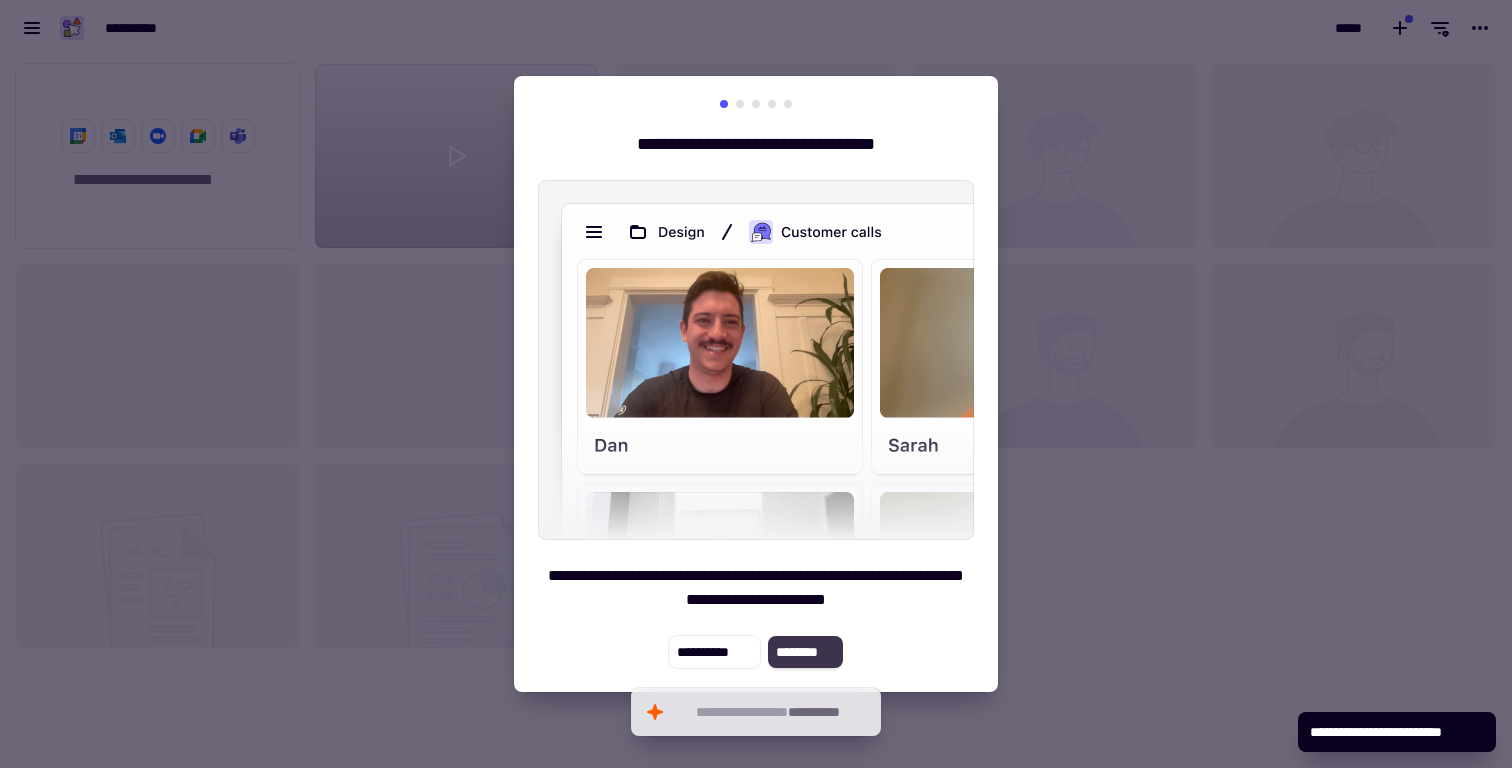 click on "********" 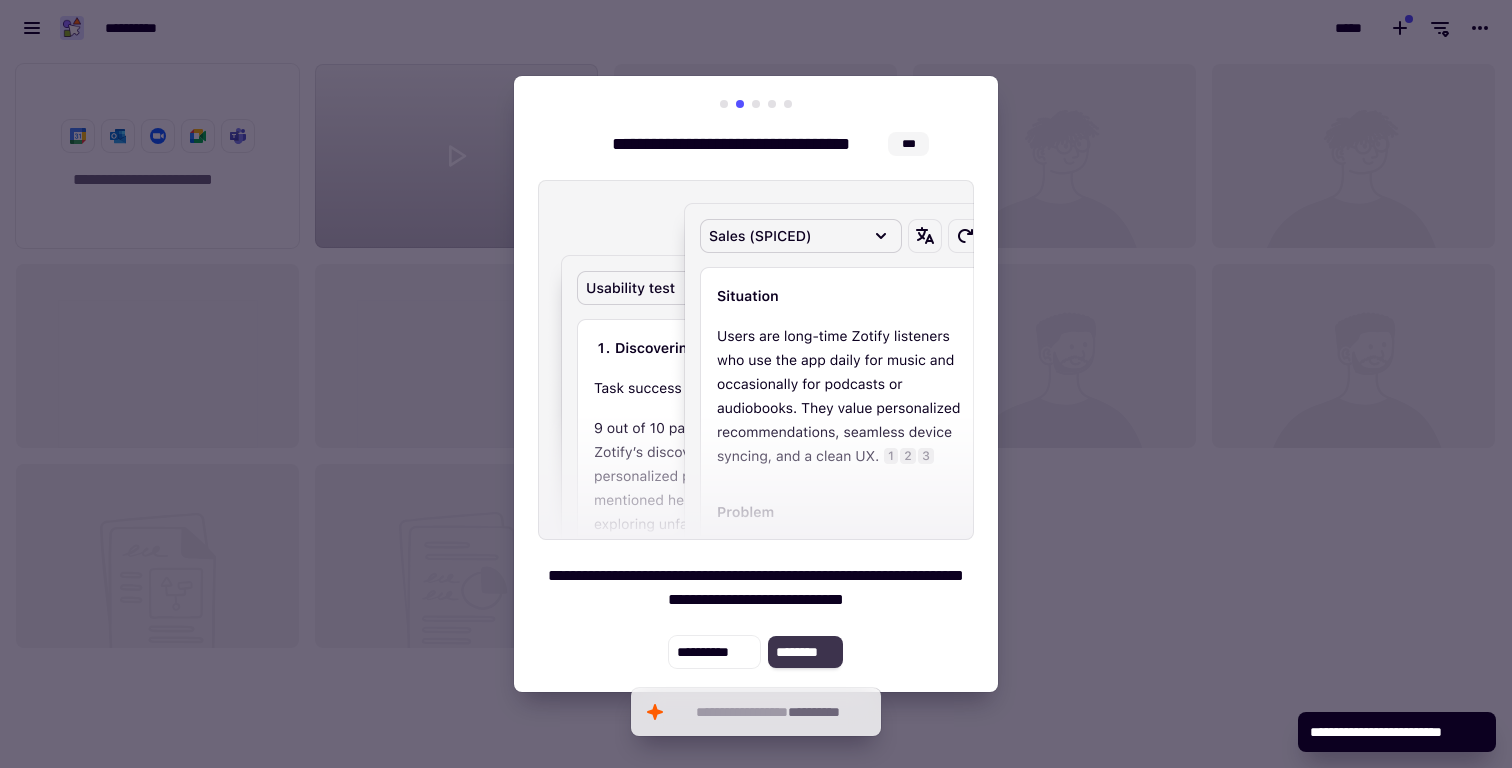 click on "********" 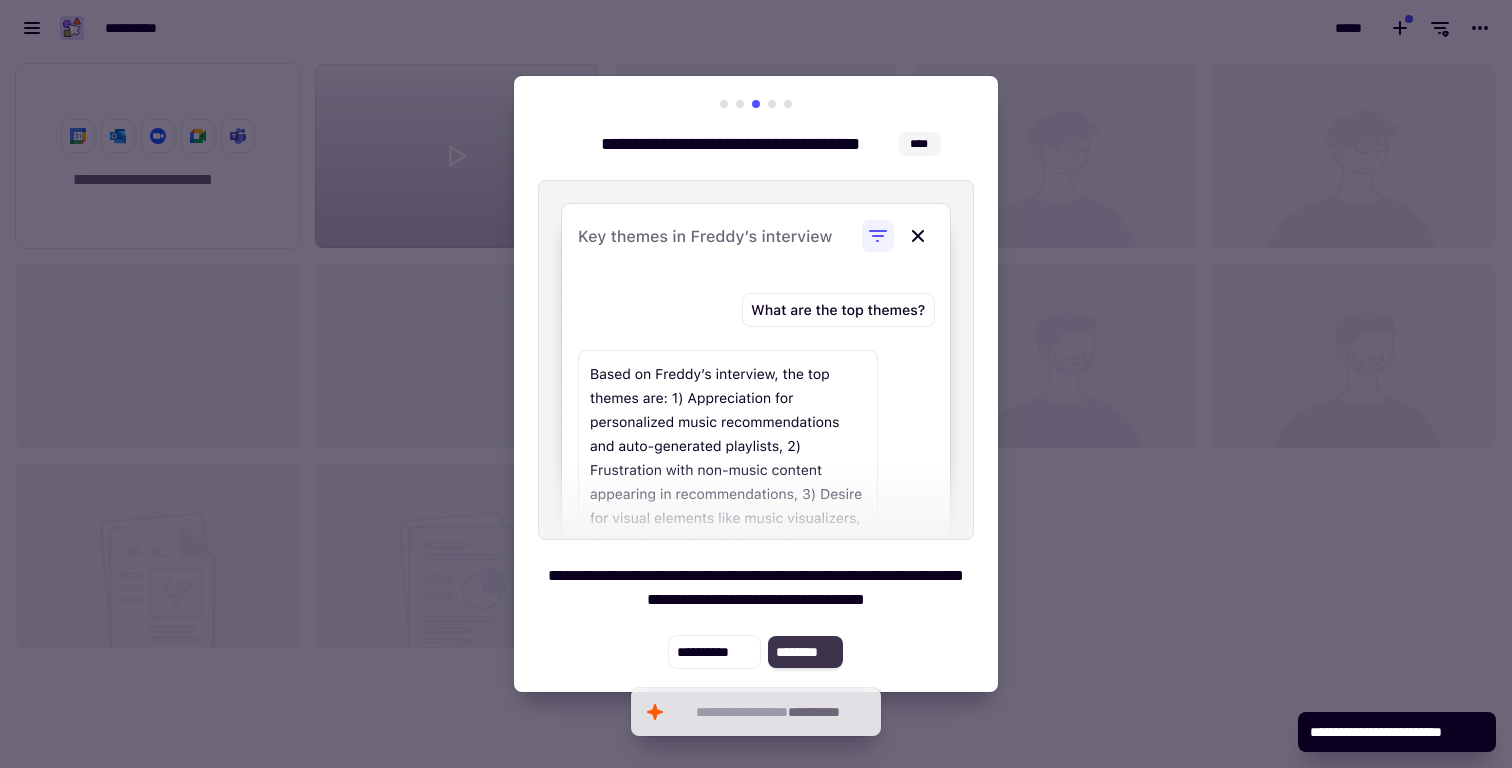 click on "********" 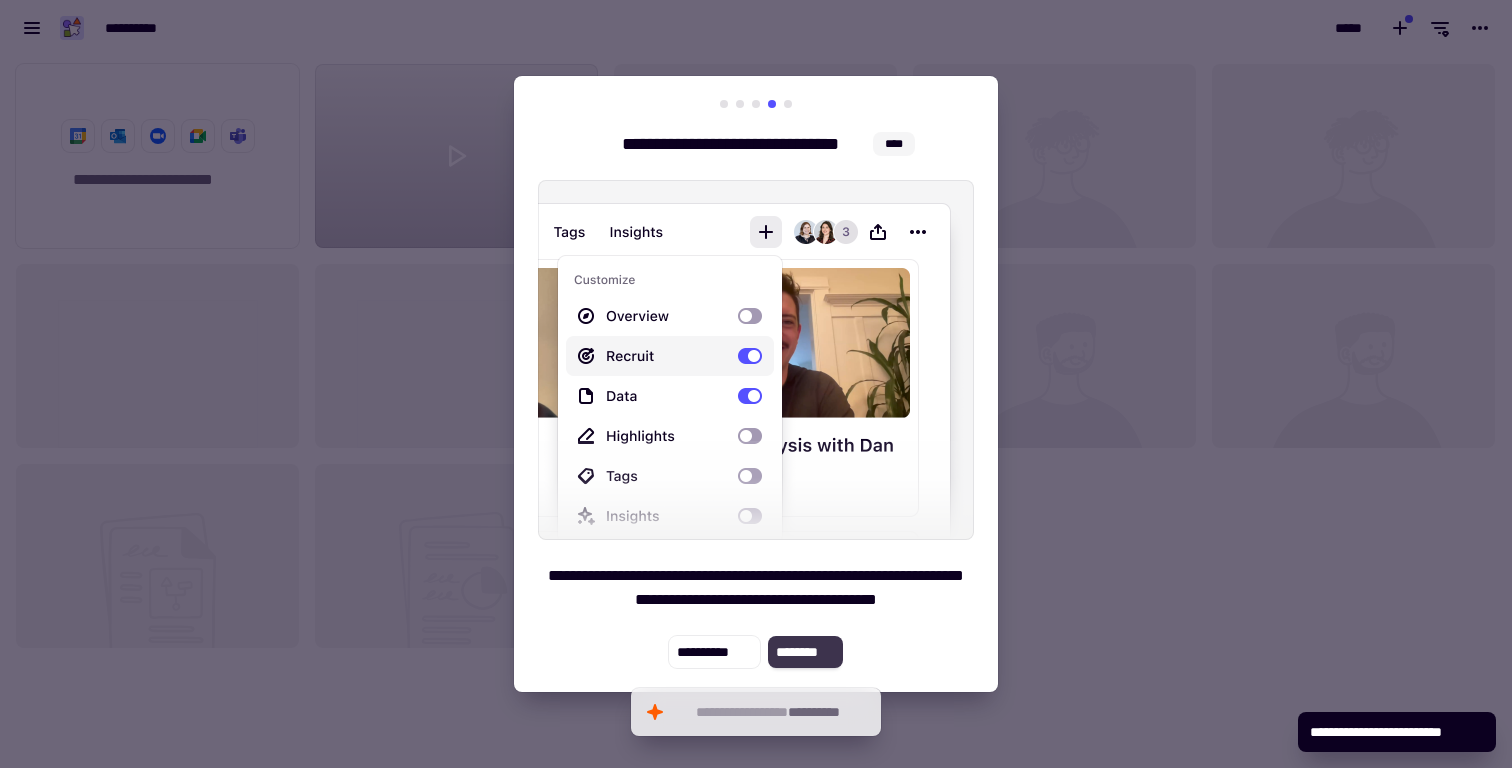 click on "********" 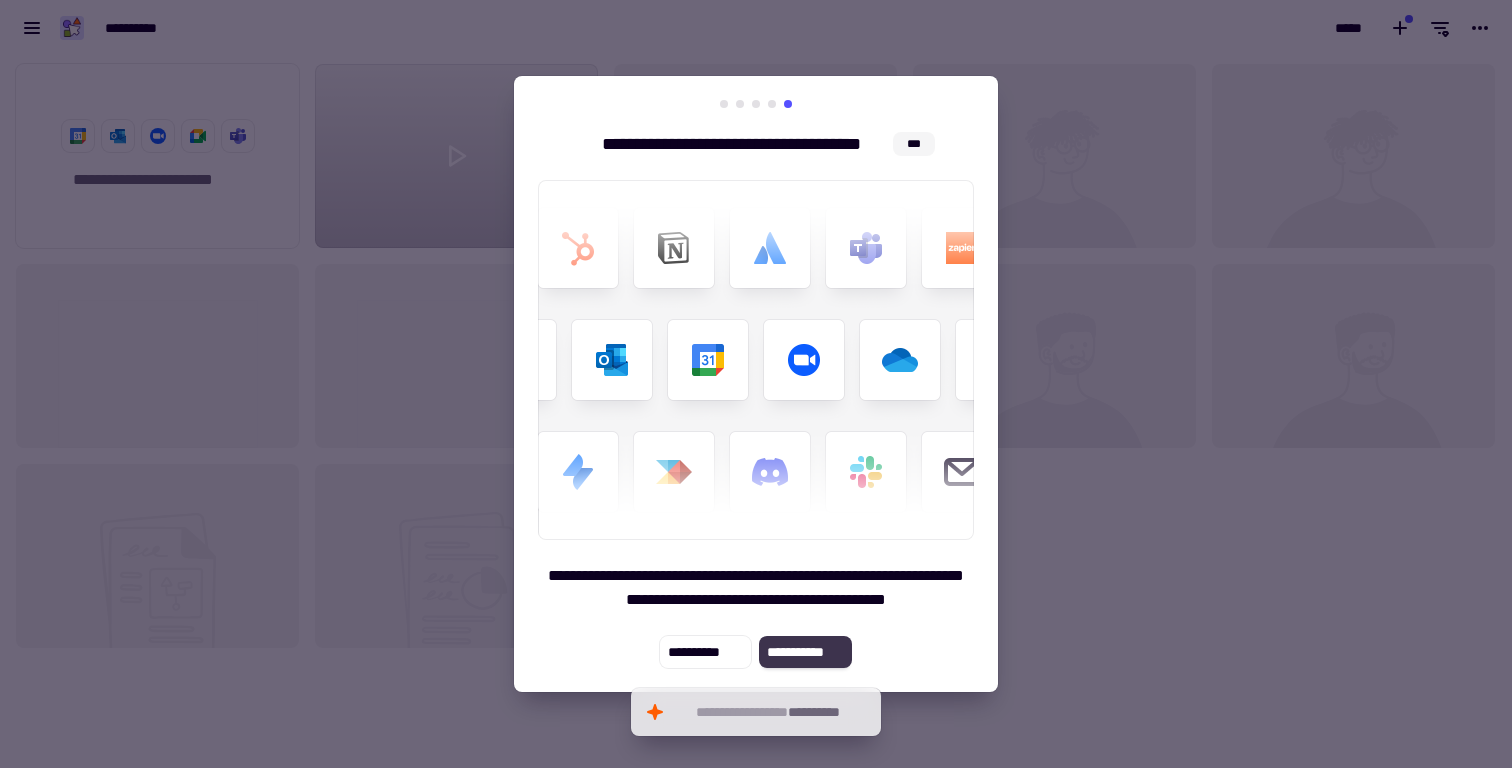 click on "**********" 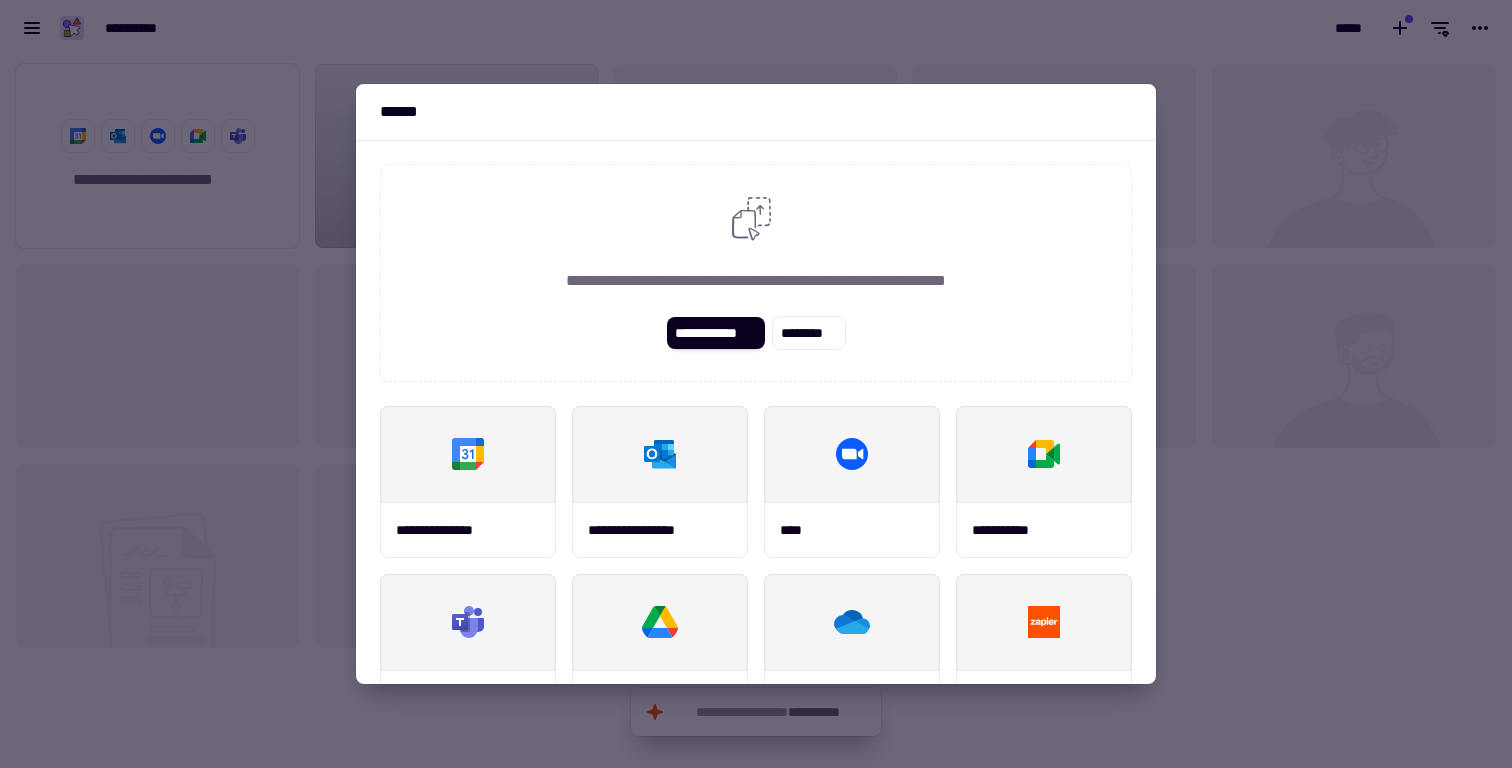 click at bounding box center [756, 384] 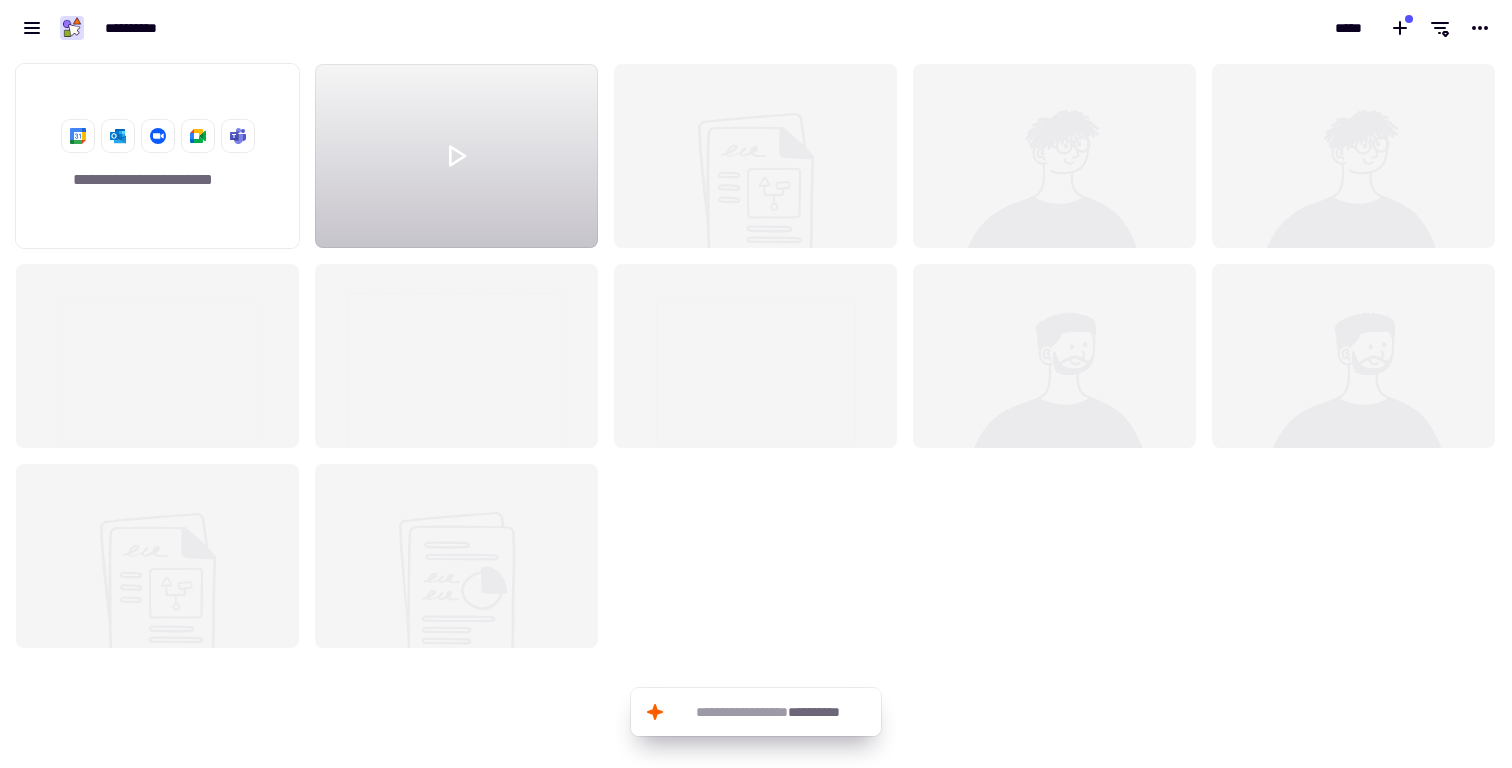 scroll, scrollTop: 22, scrollLeft: 0, axis: vertical 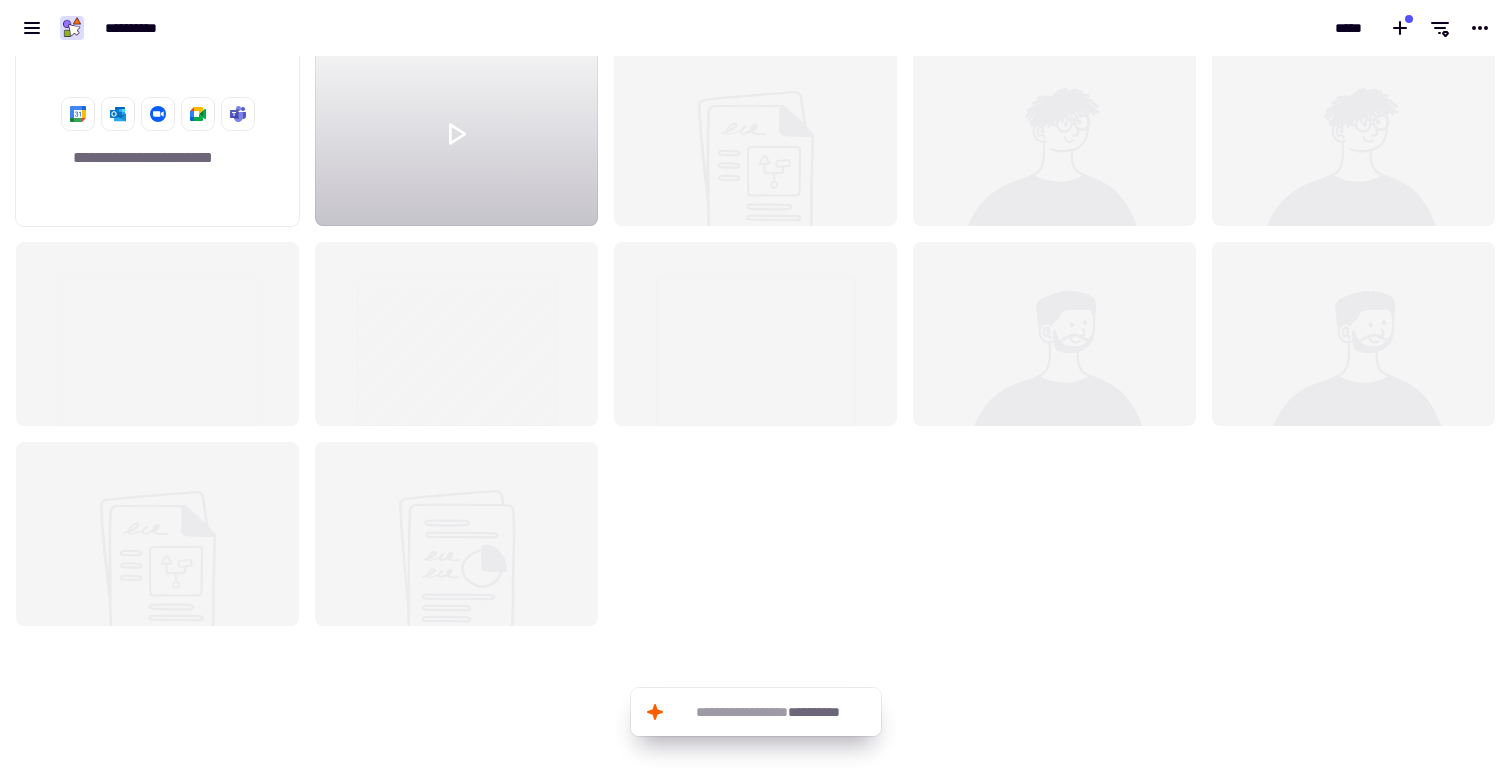 click 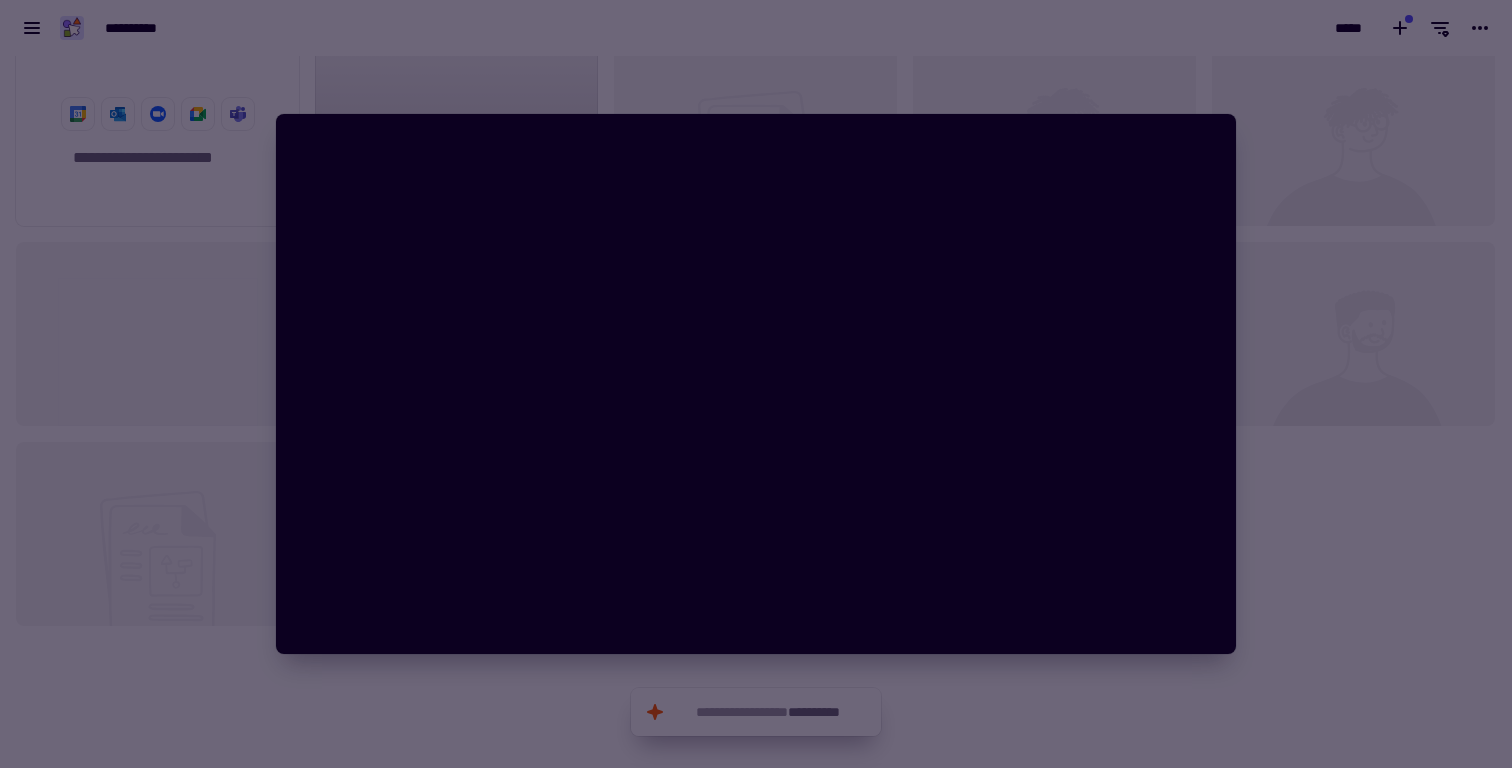 click at bounding box center (756, 384) 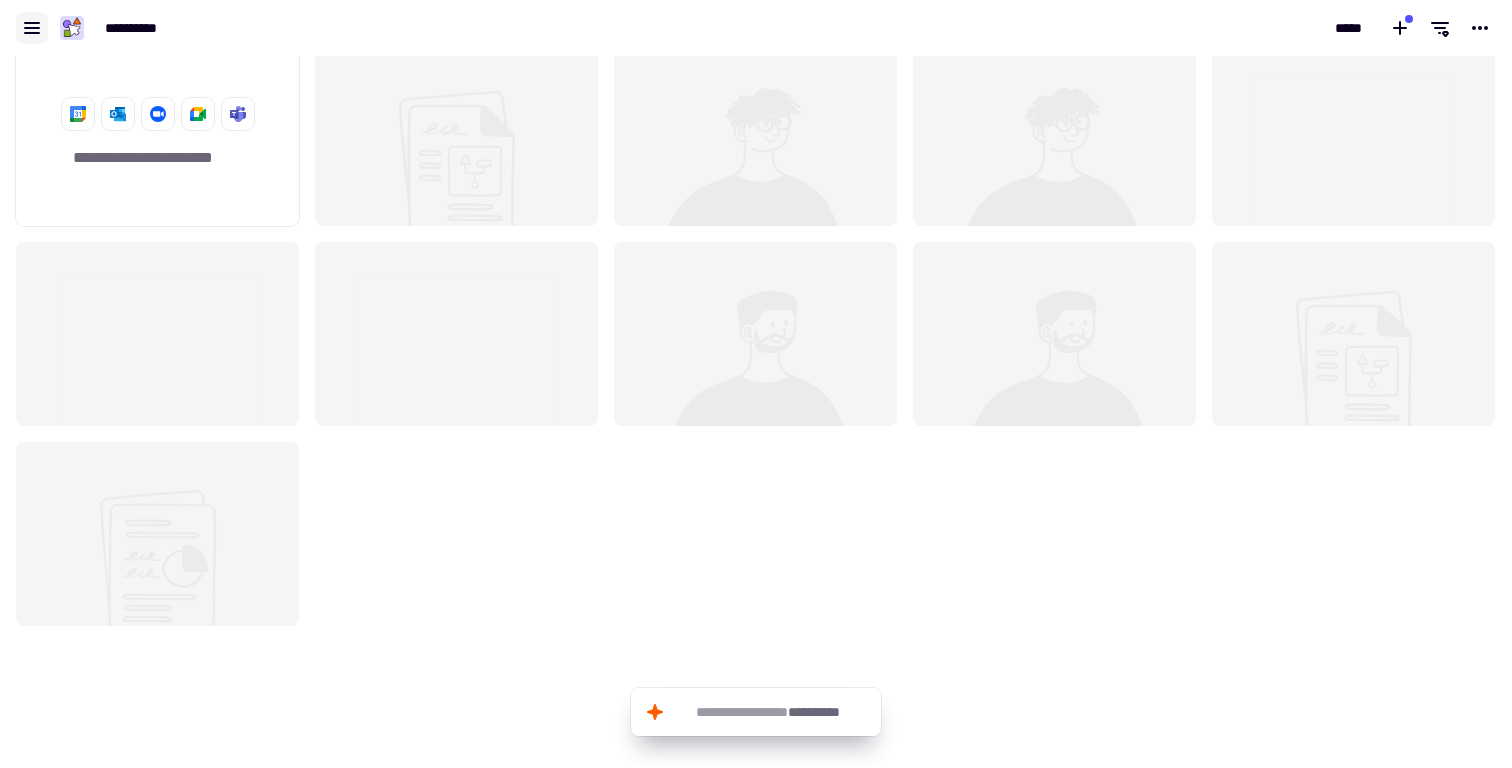 click 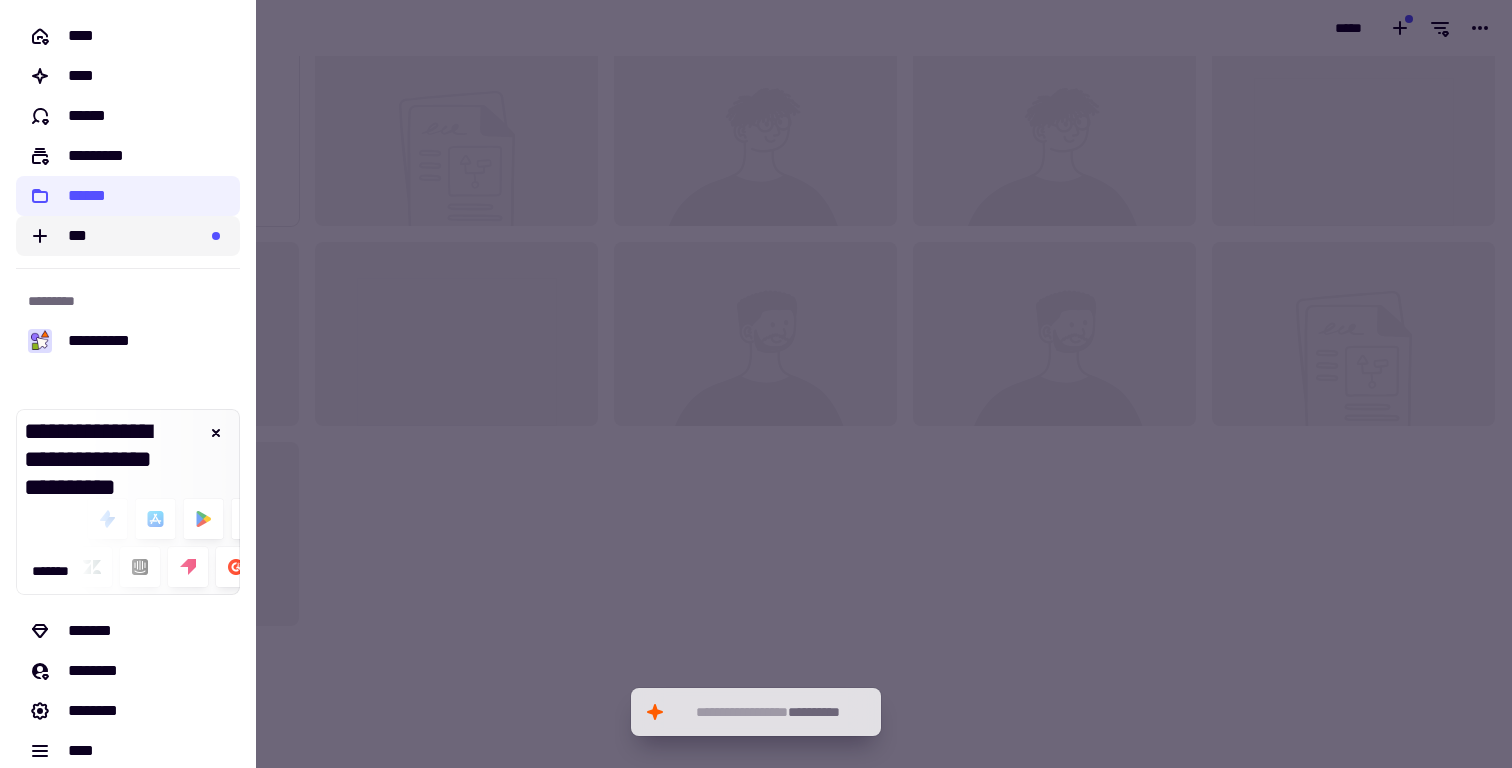 click 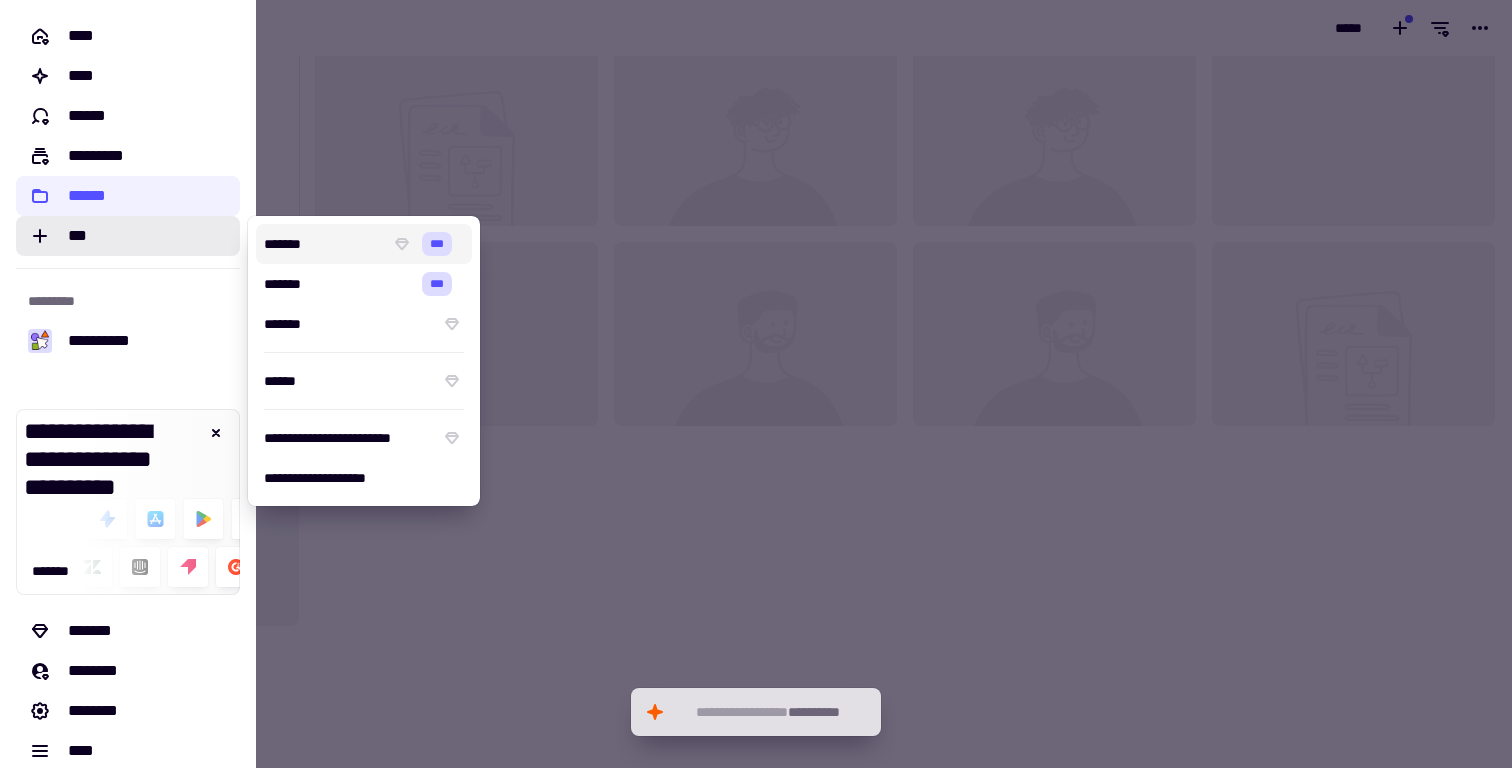 click on "*******" at bounding box center (323, 244) 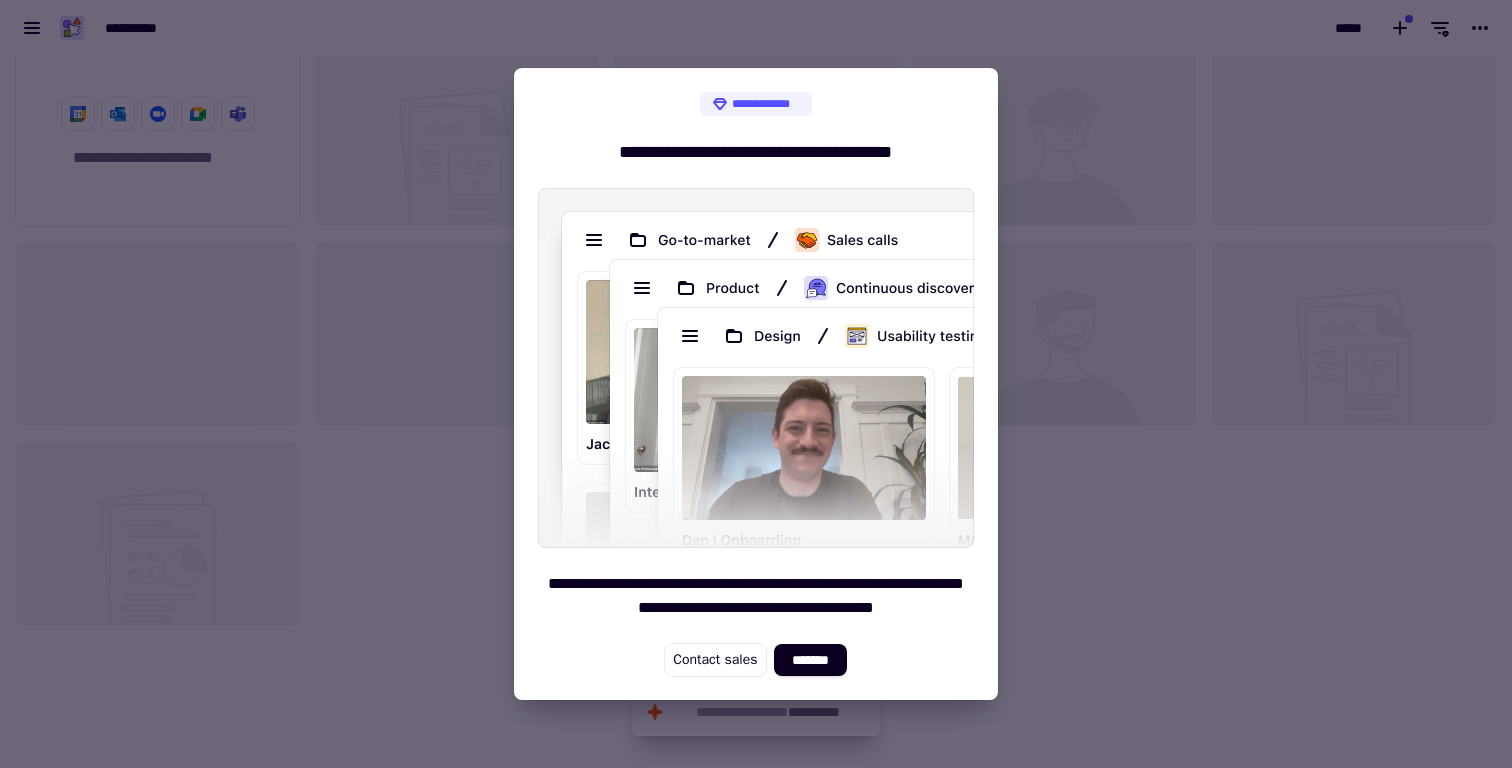 click at bounding box center [756, 384] 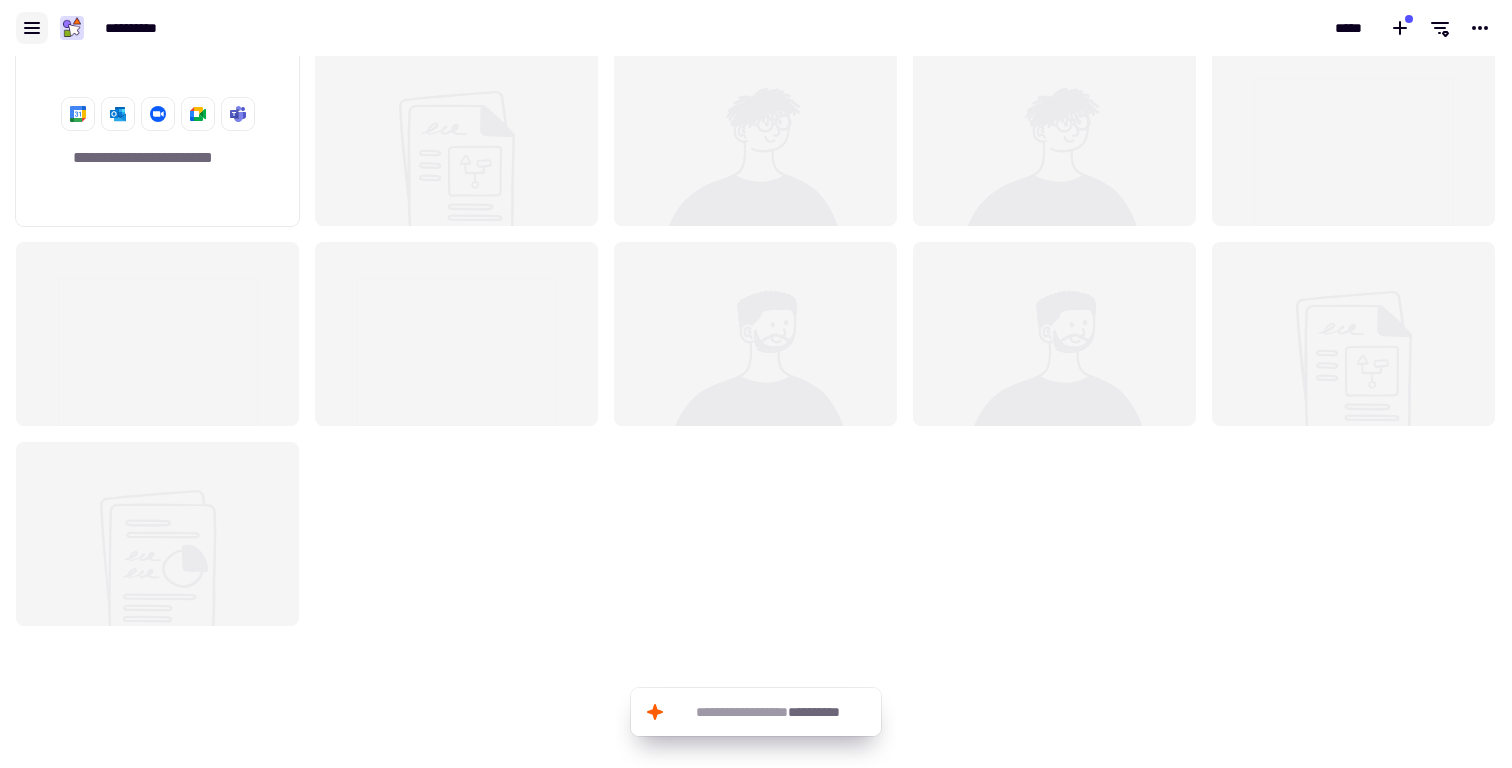 click 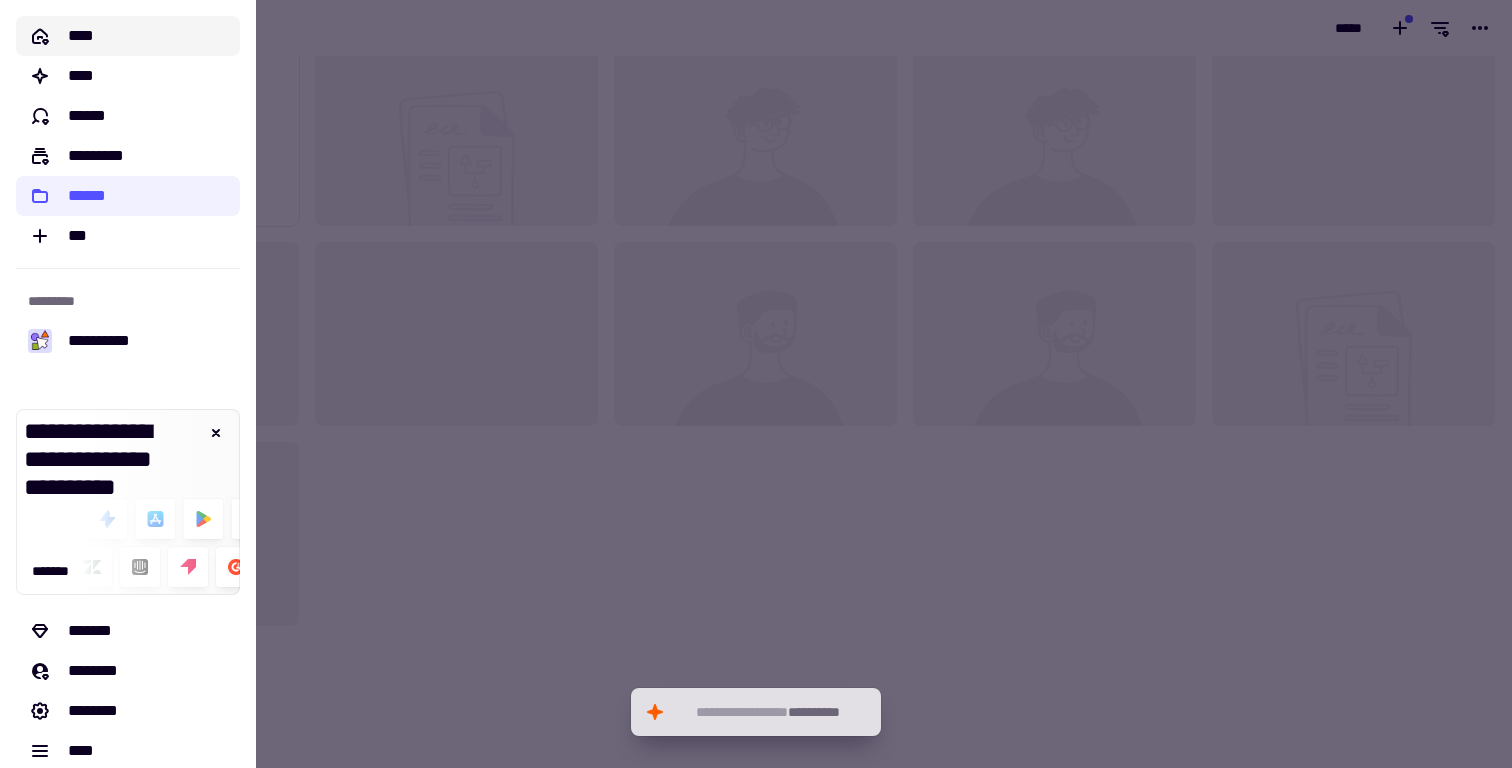 click on "****" 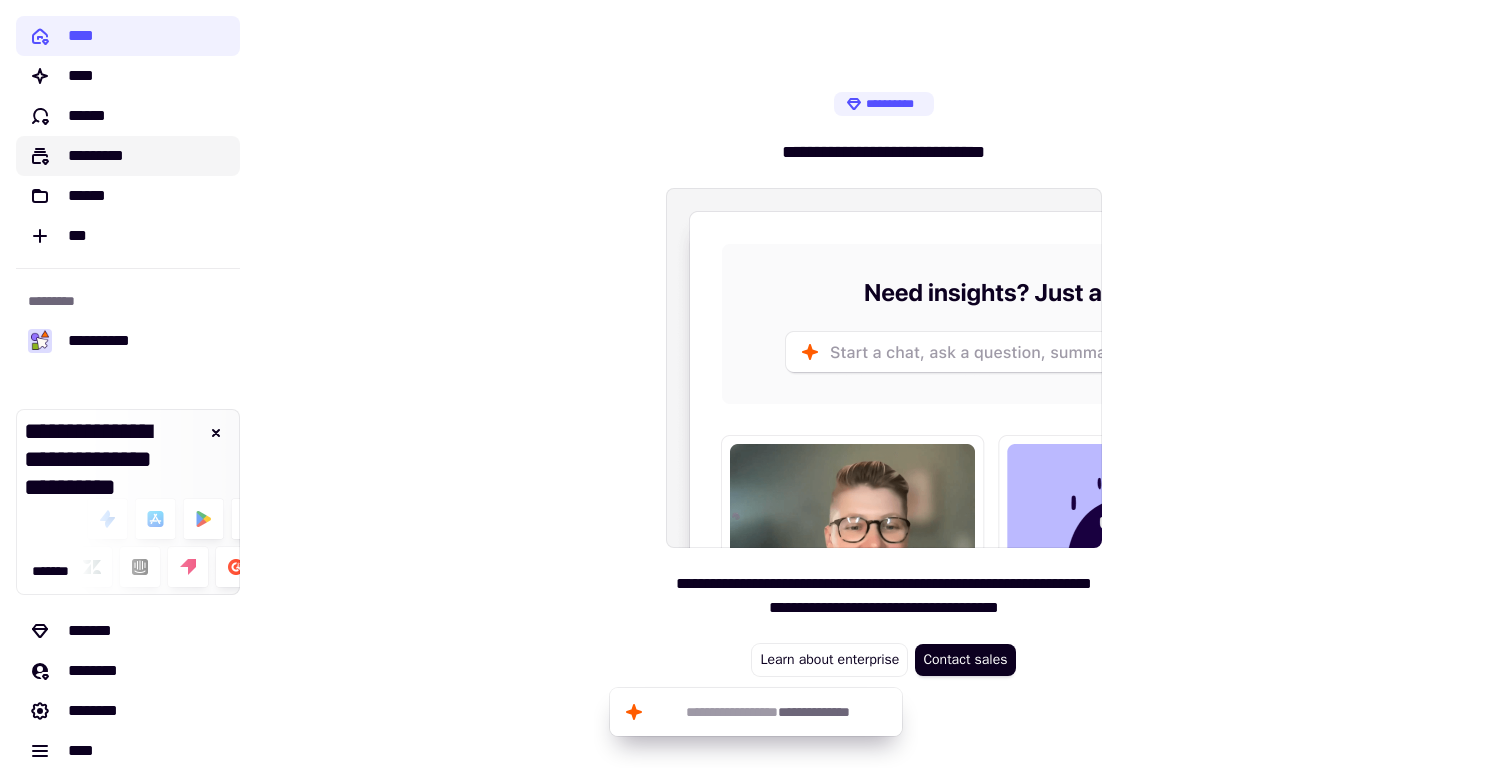 click on "*********" 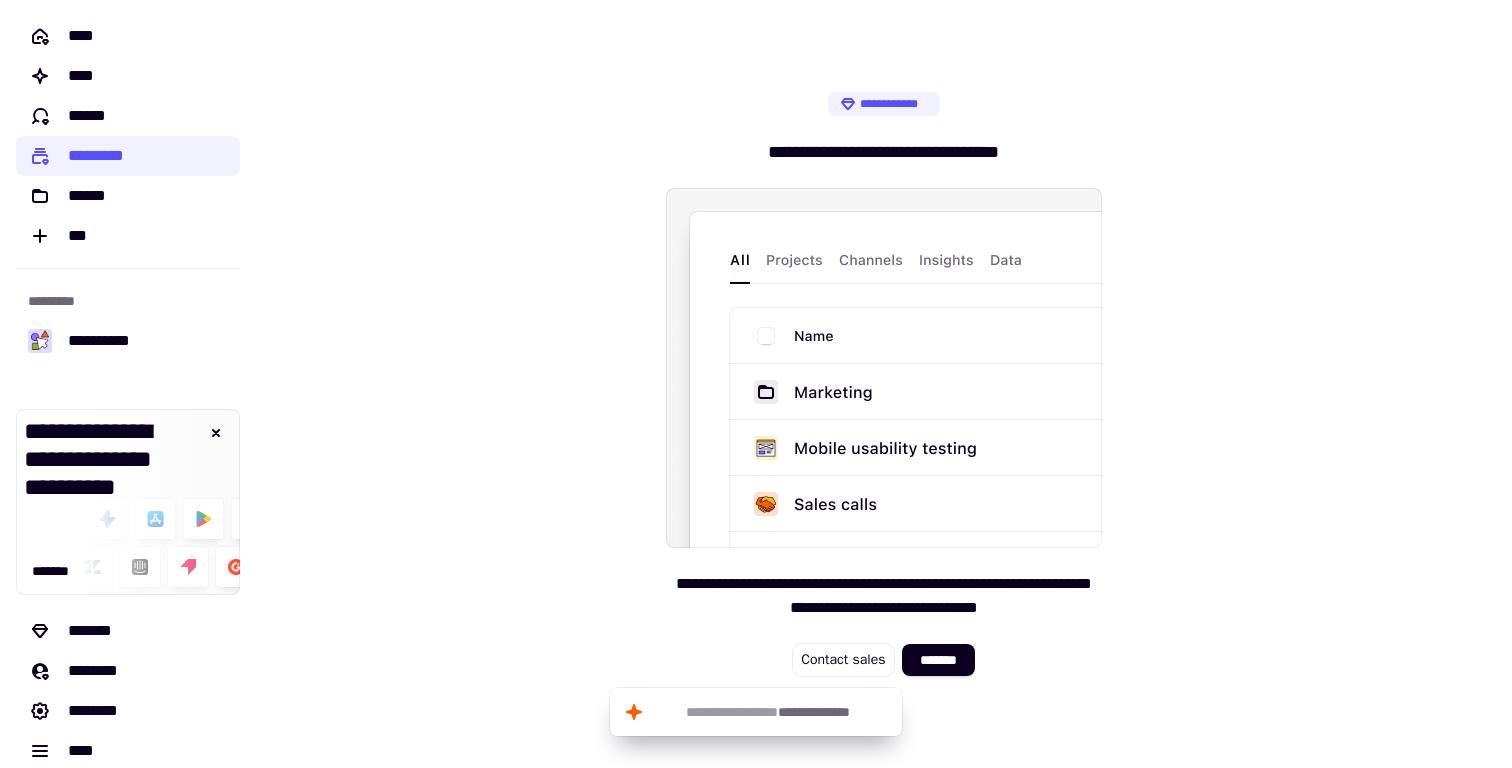 scroll, scrollTop: 19, scrollLeft: 0, axis: vertical 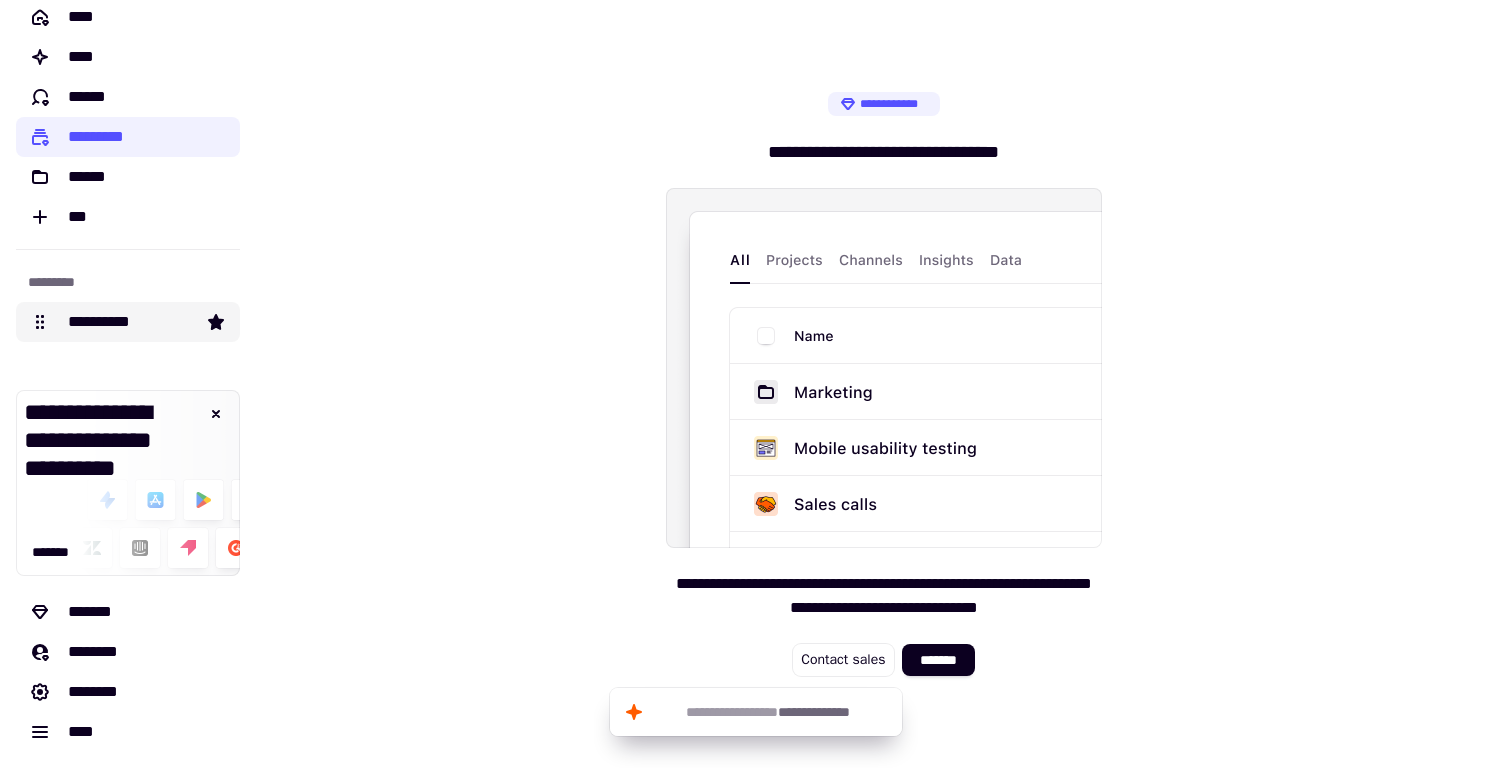 click on "**********" 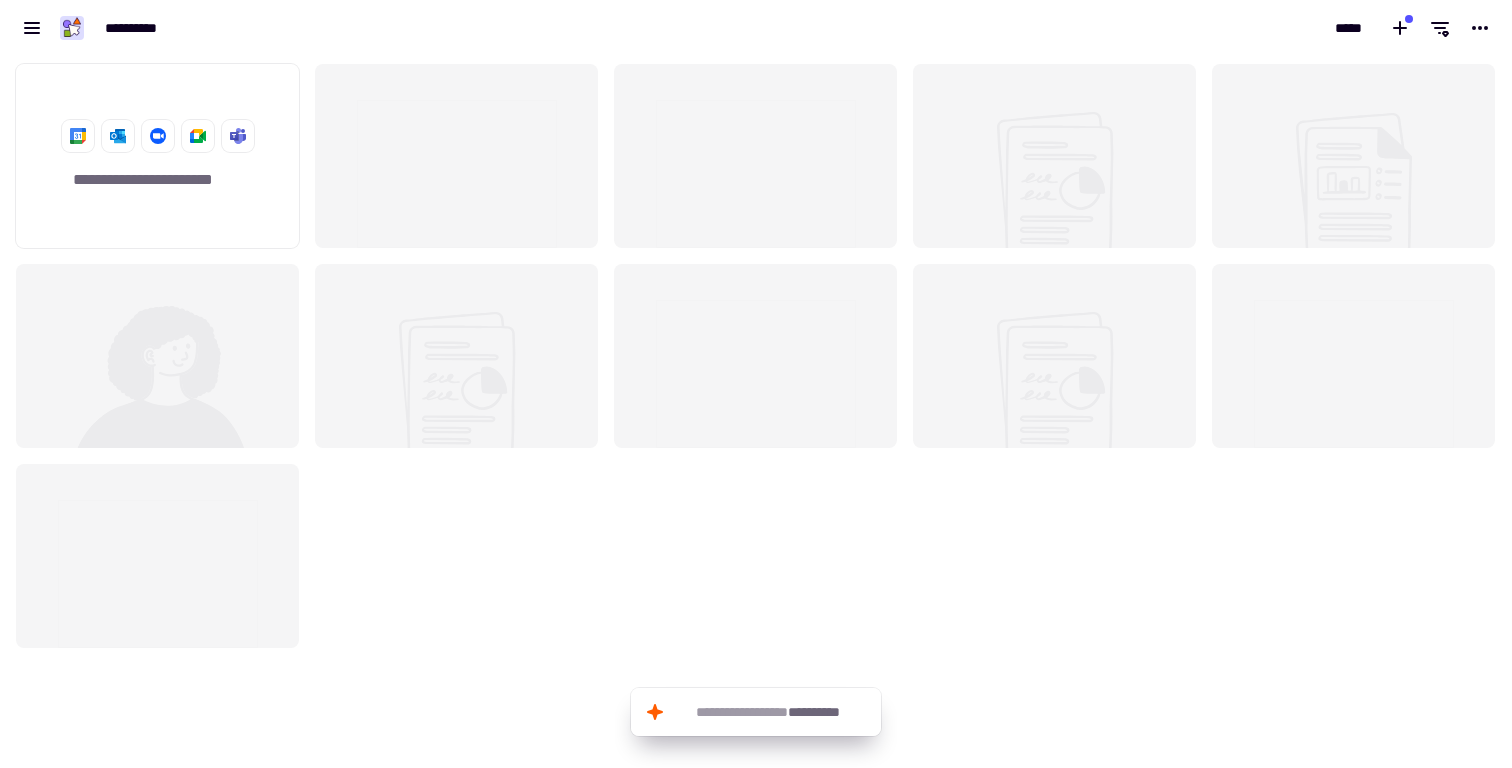 scroll, scrollTop: 1, scrollLeft: 1, axis: both 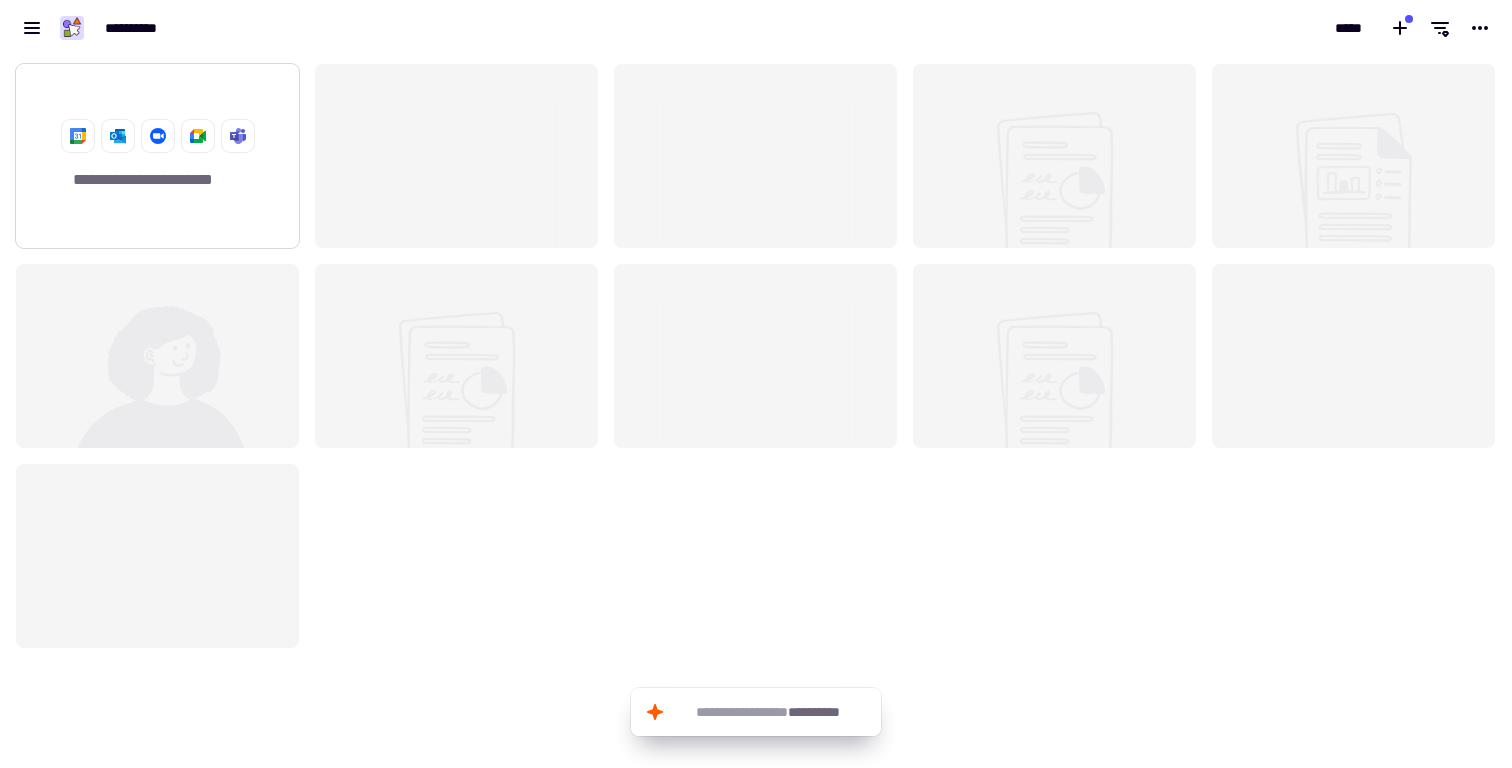 click on "**********" 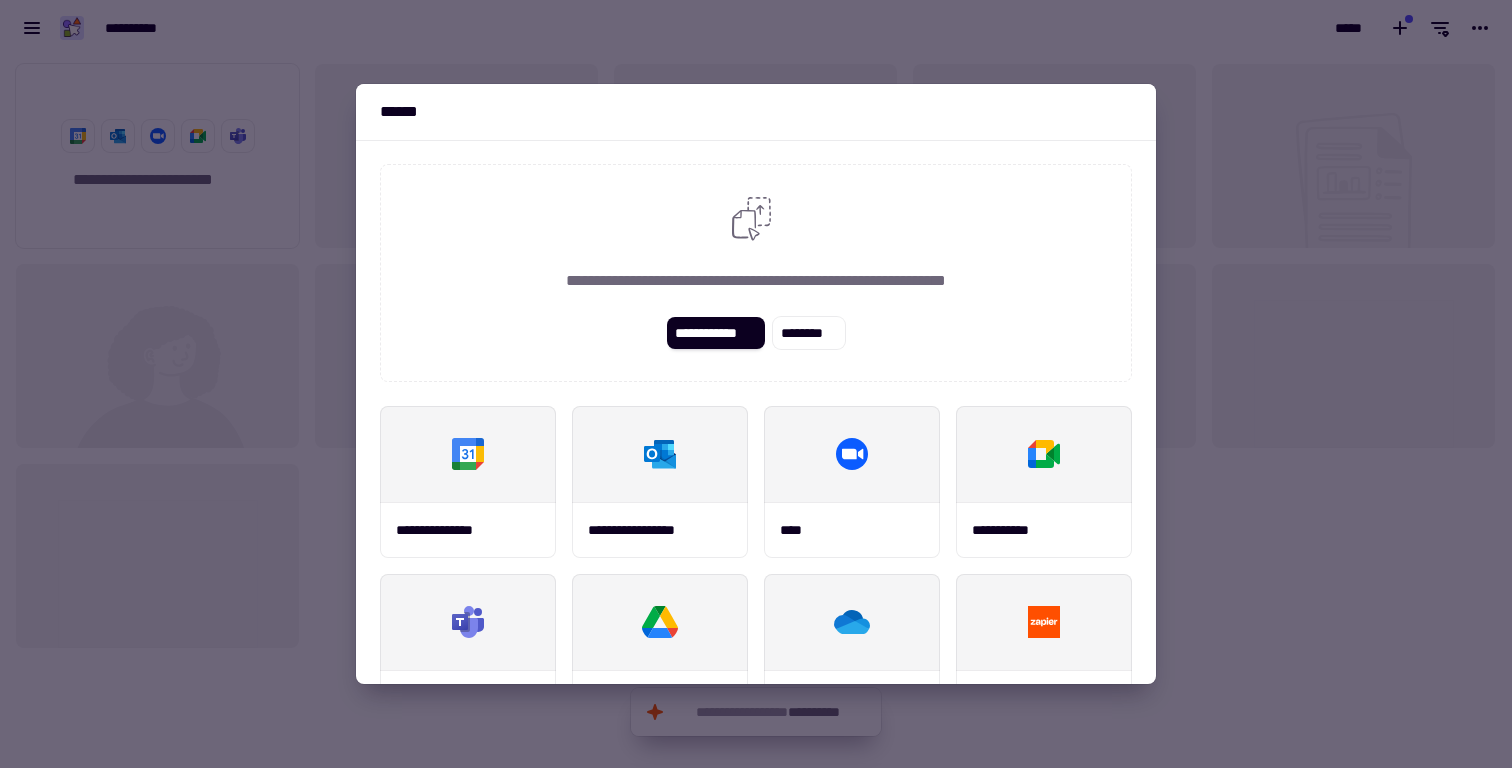scroll, scrollTop: 234, scrollLeft: 0, axis: vertical 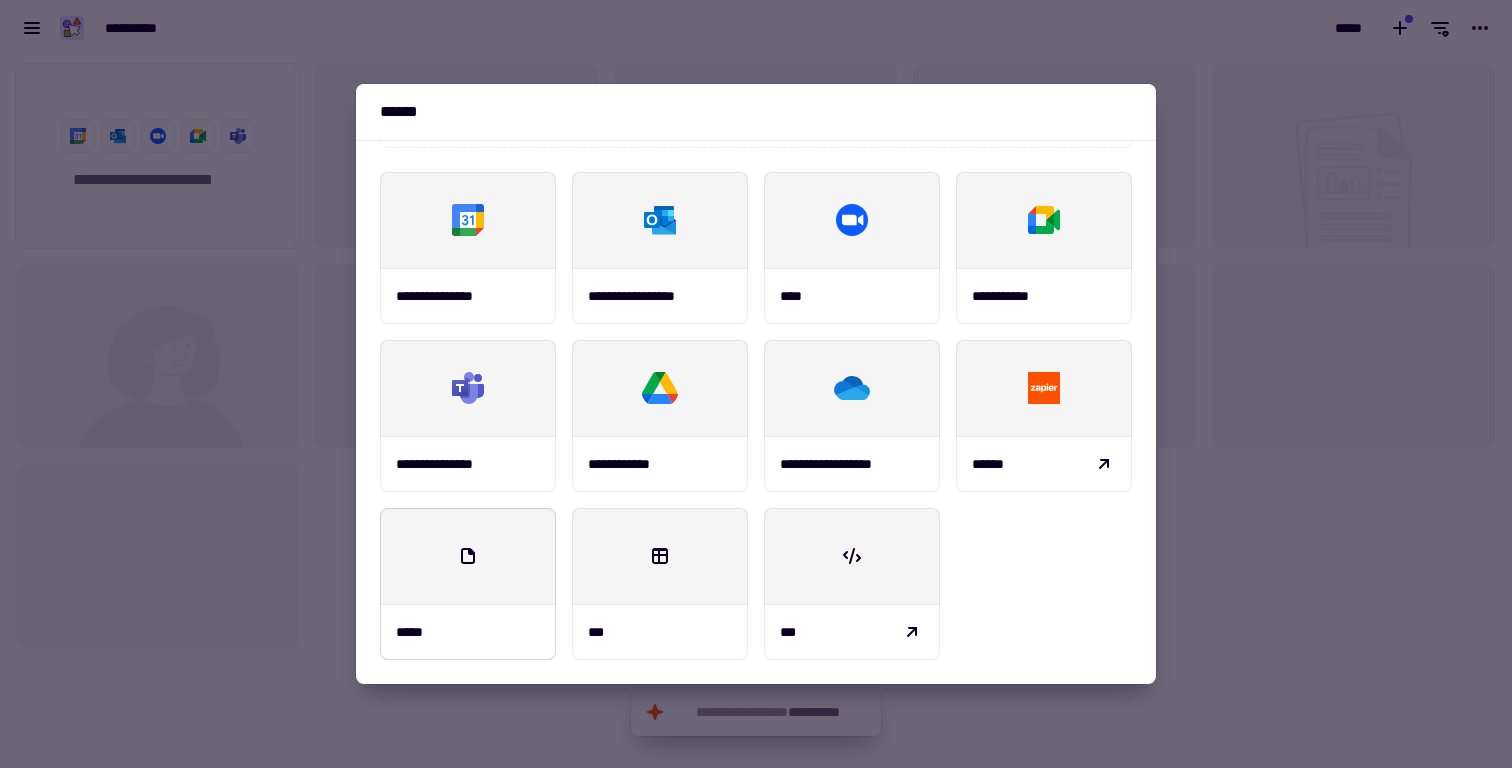 click at bounding box center (468, 556) 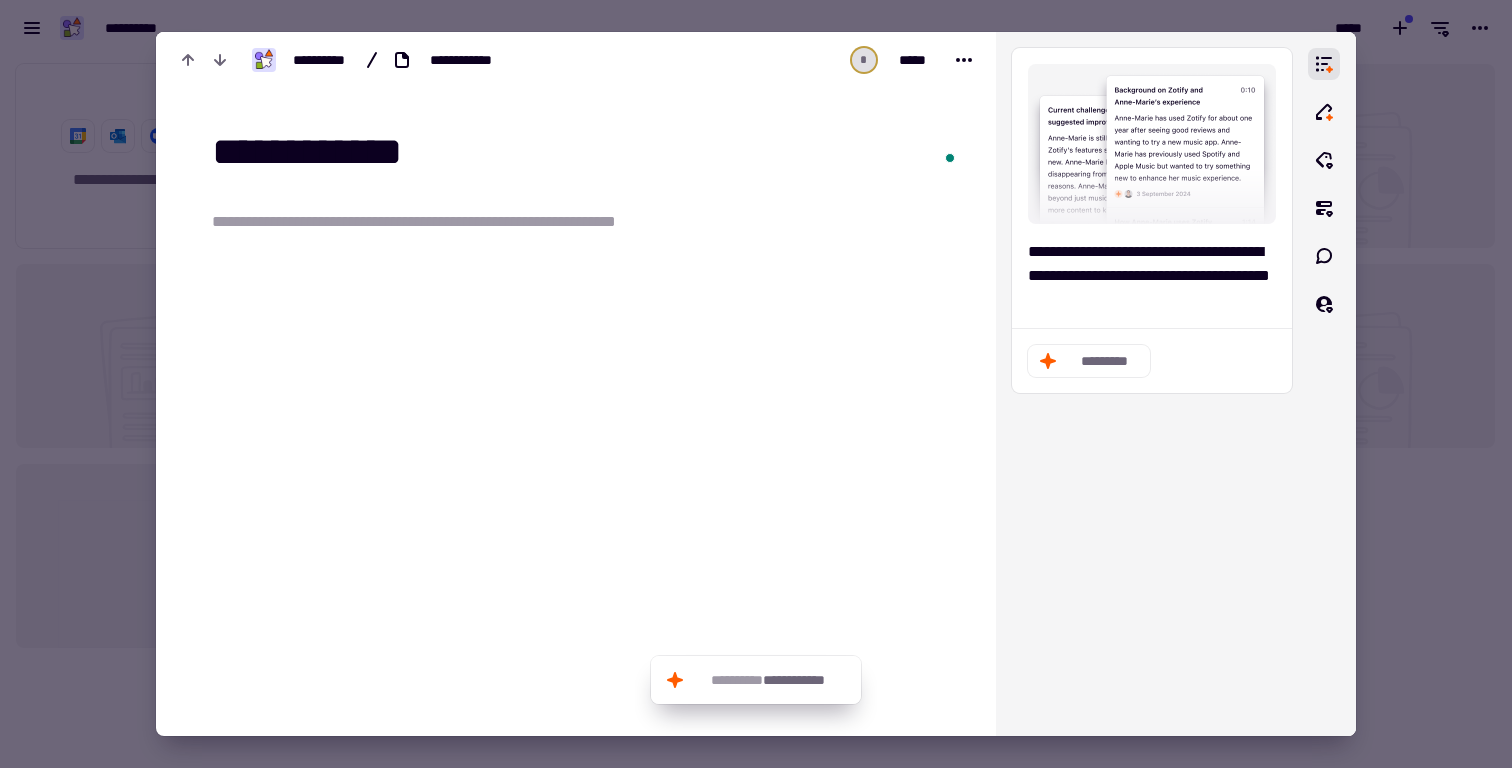 type on "**********" 